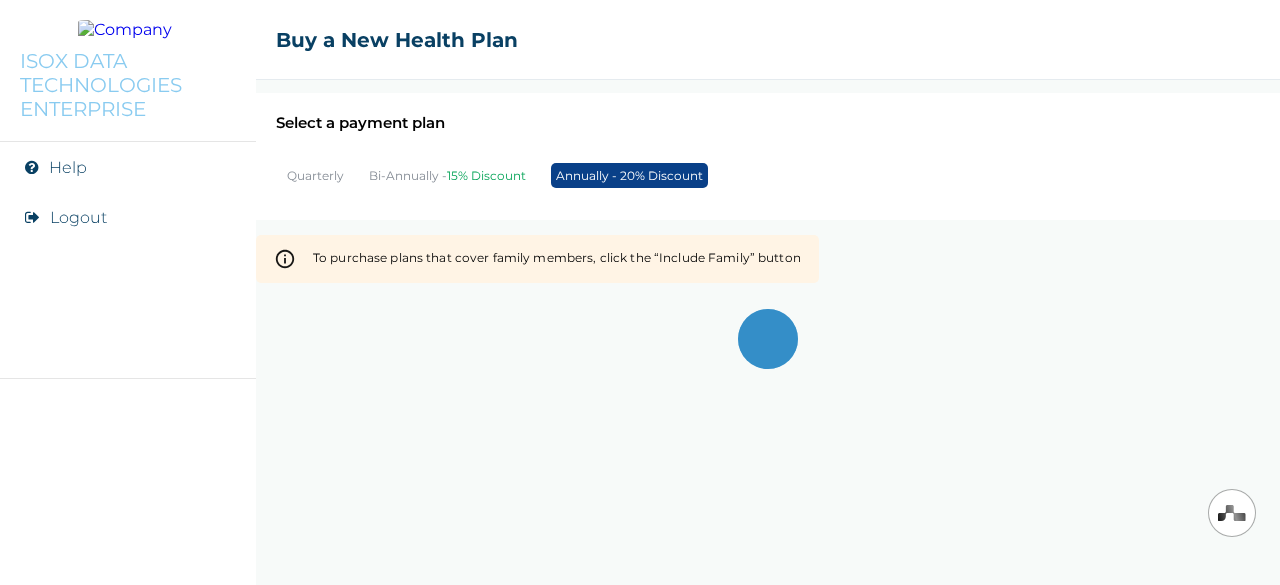 scroll, scrollTop: 0, scrollLeft: 0, axis: both 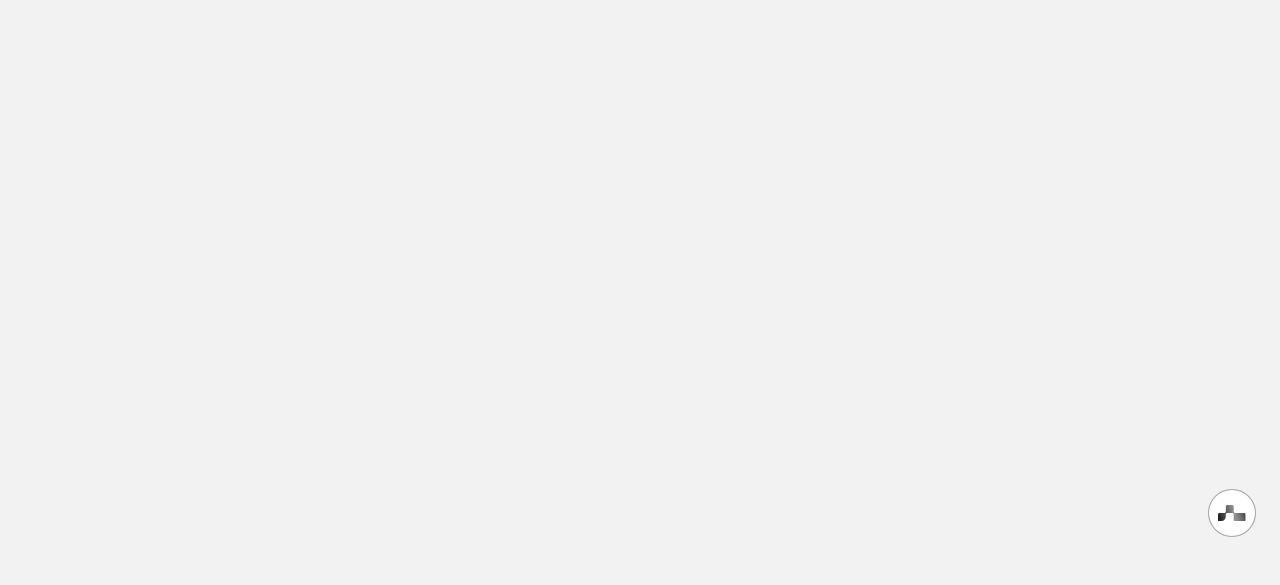 click at bounding box center [640, 292] 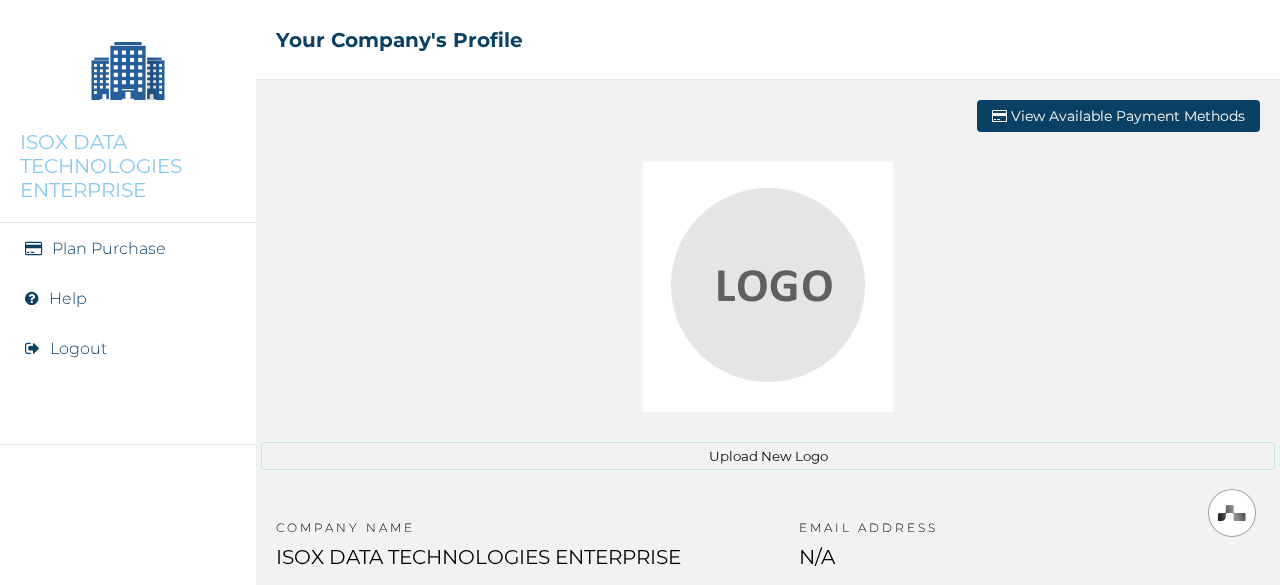 scroll, scrollTop: 0, scrollLeft: 0, axis: both 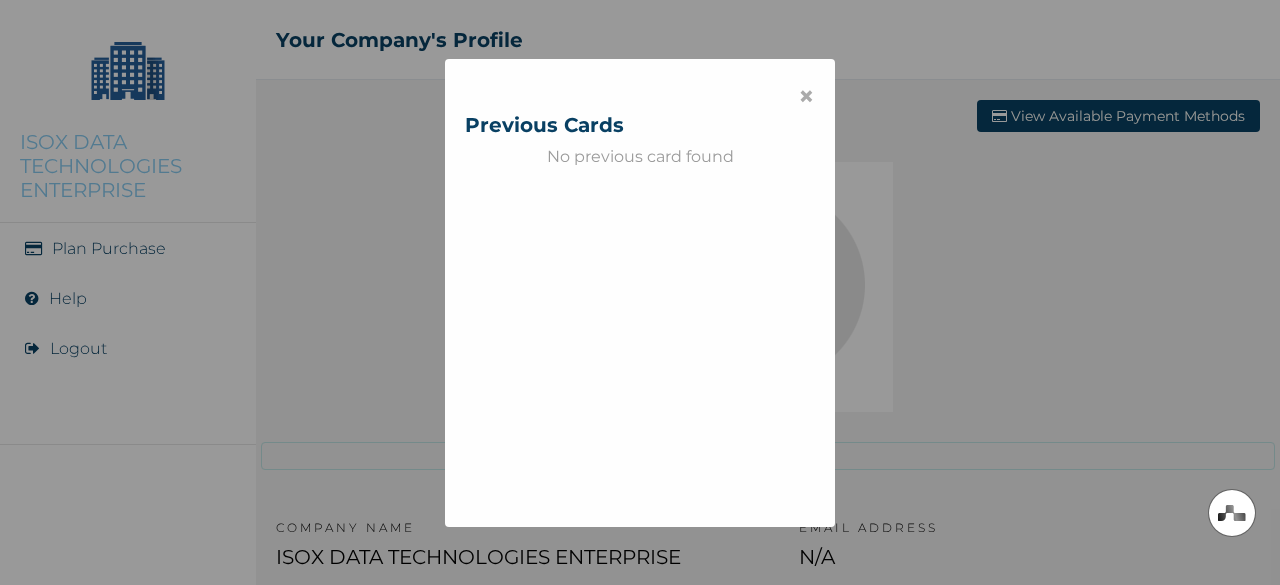 click on "×" at bounding box center [806, 96] 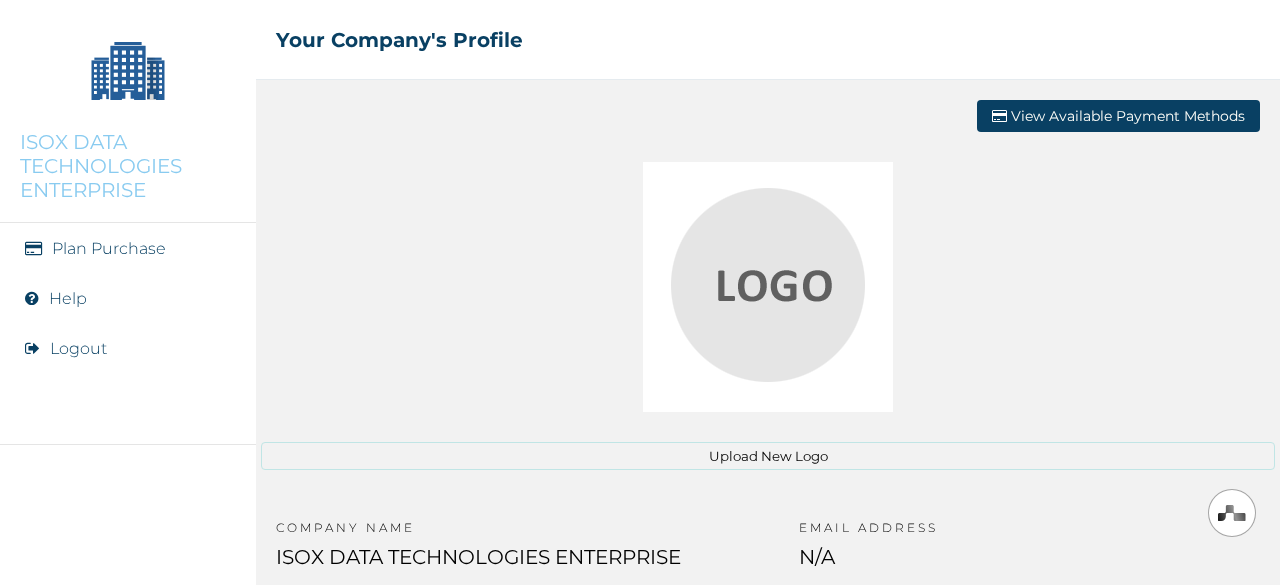 scroll, scrollTop: 154, scrollLeft: 0, axis: vertical 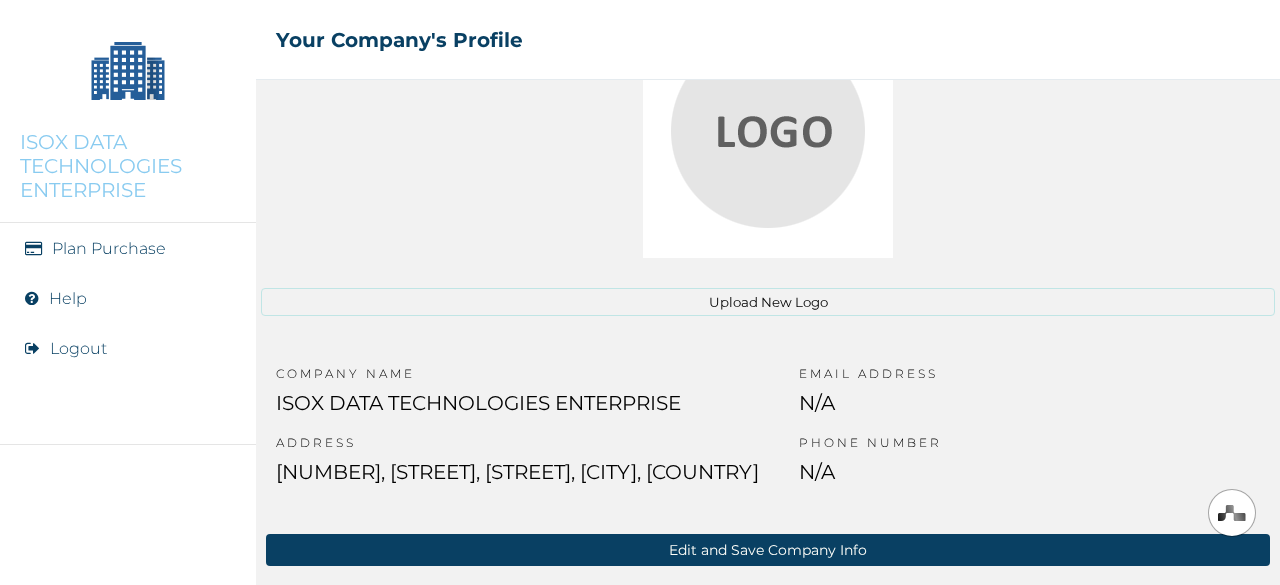 click on "Edit and Save Company Info" at bounding box center (768, 550) 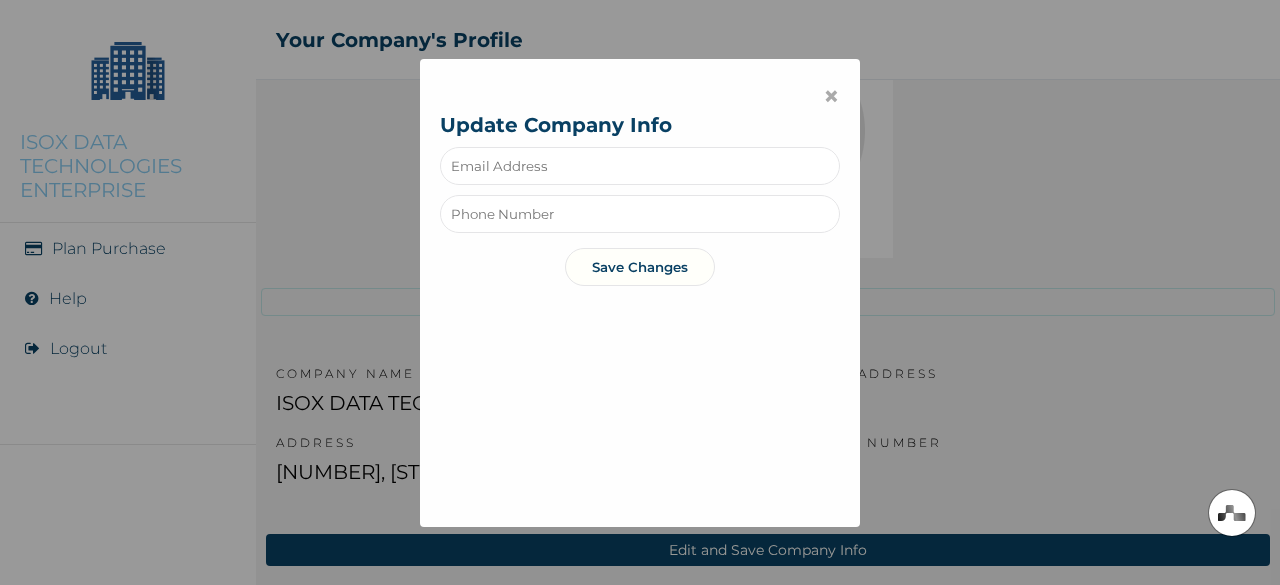 click at bounding box center [640, 166] 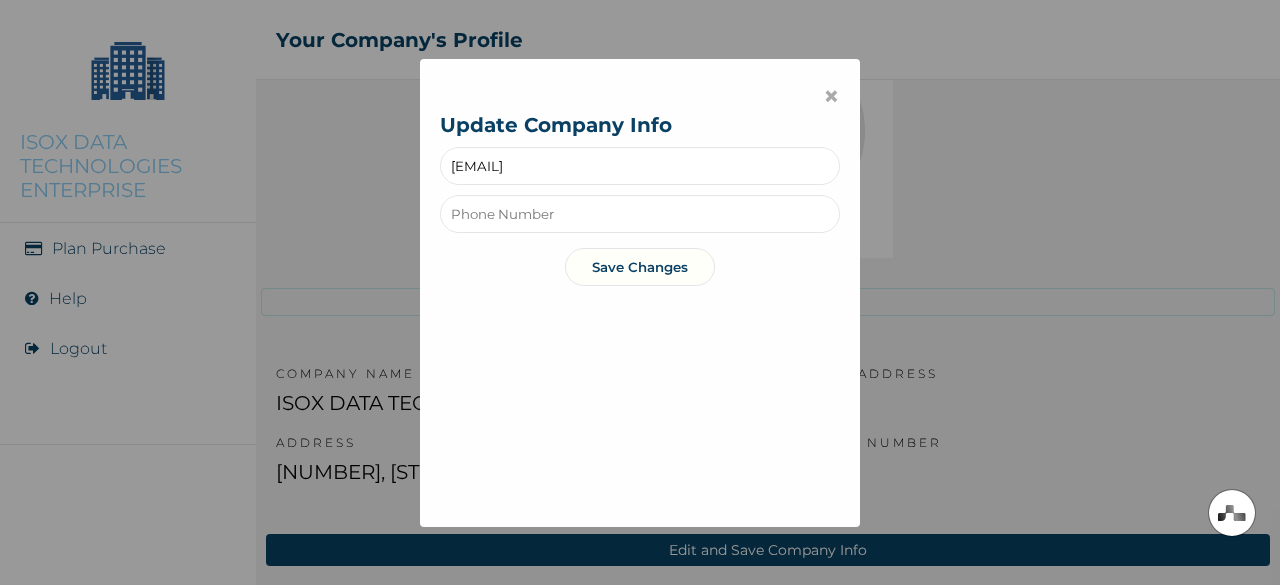 type on "isoxtech01@gmail.com" 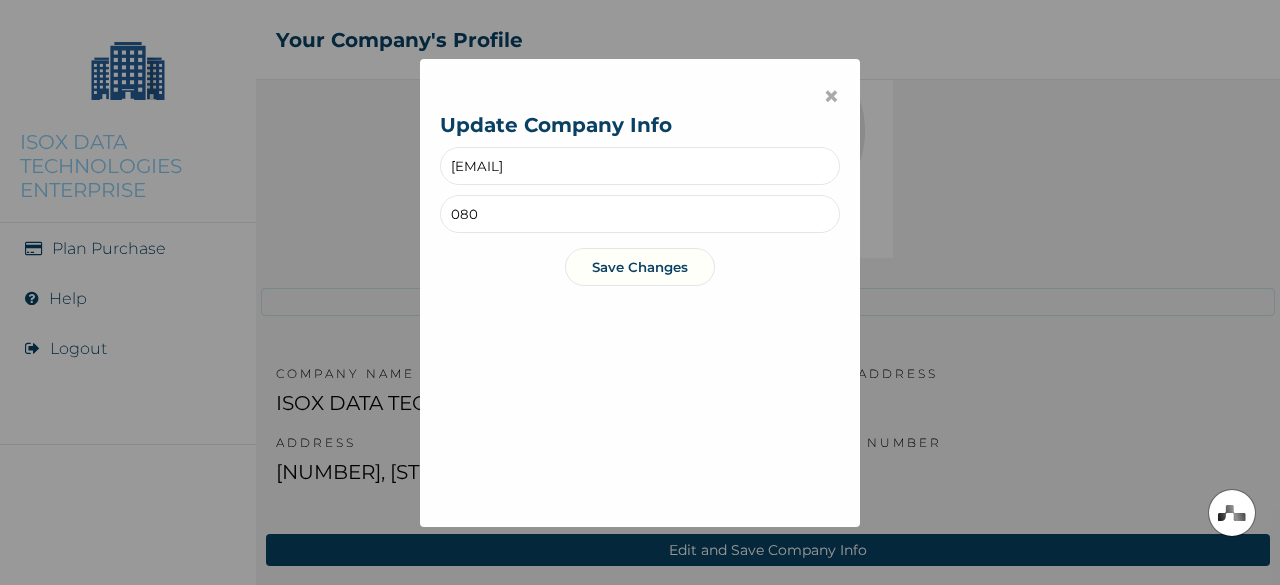 type on "08020339582" 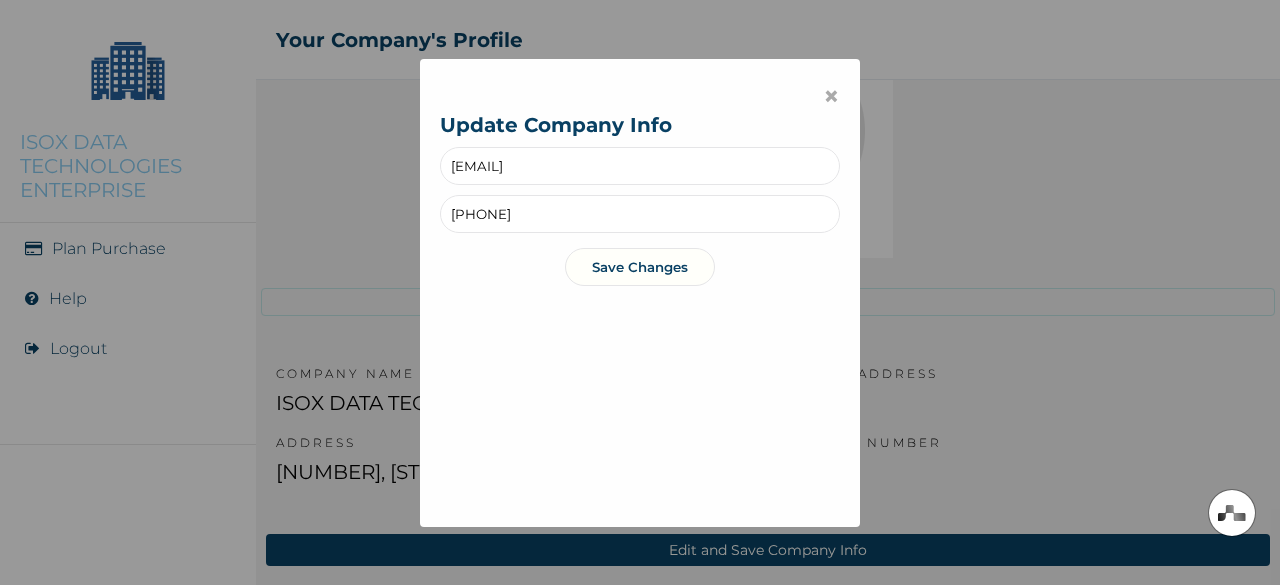 click on "Save Changes" at bounding box center [640, 267] 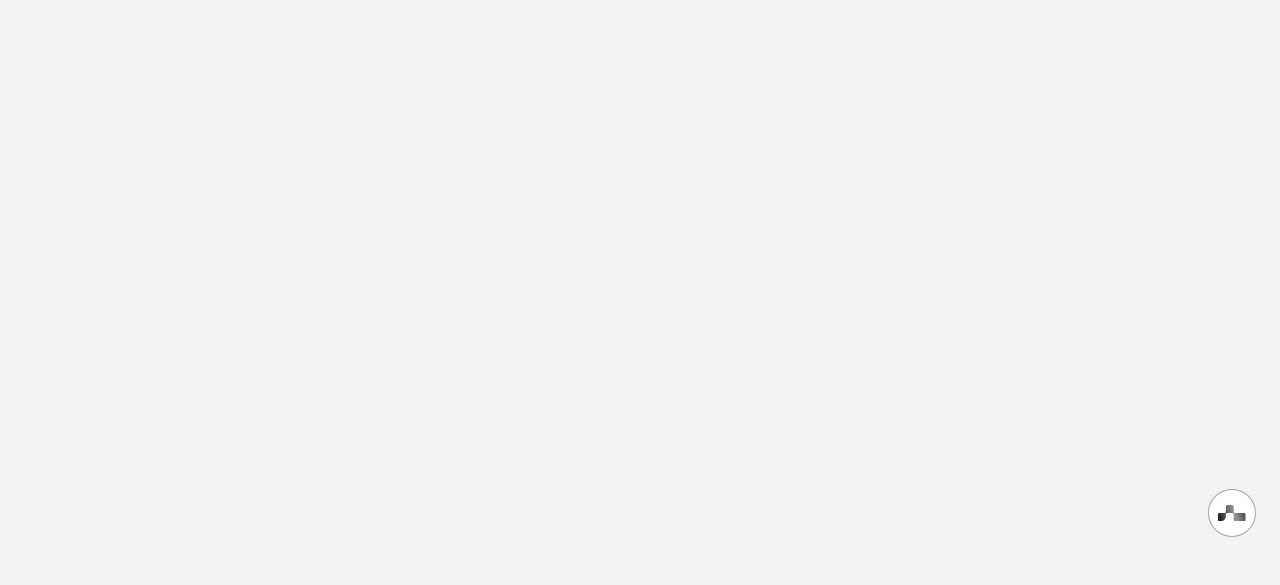 scroll, scrollTop: 0, scrollLeft: 0, axis: both 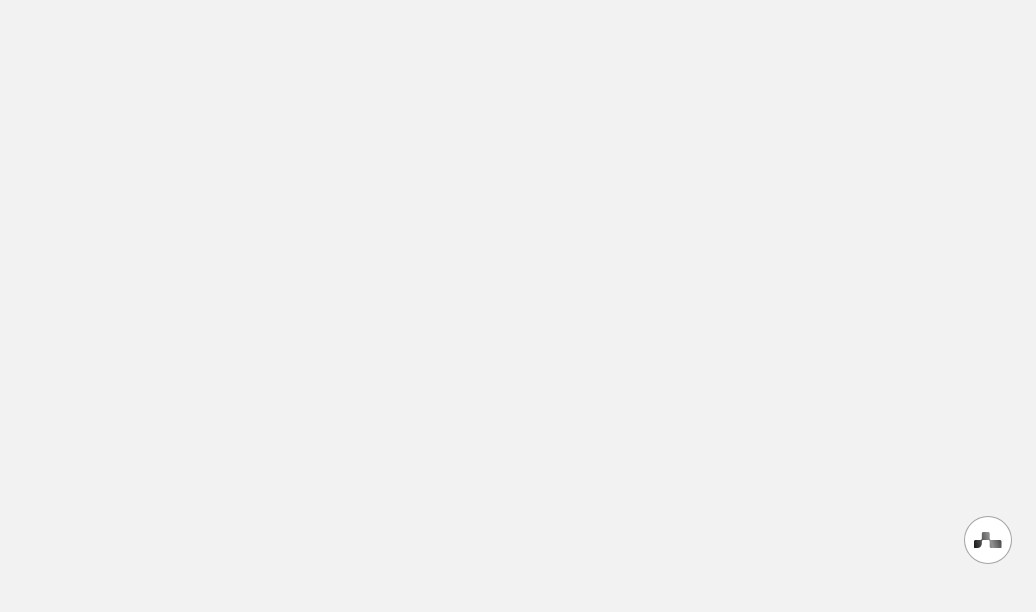 click at bounding box center (518, 306) 